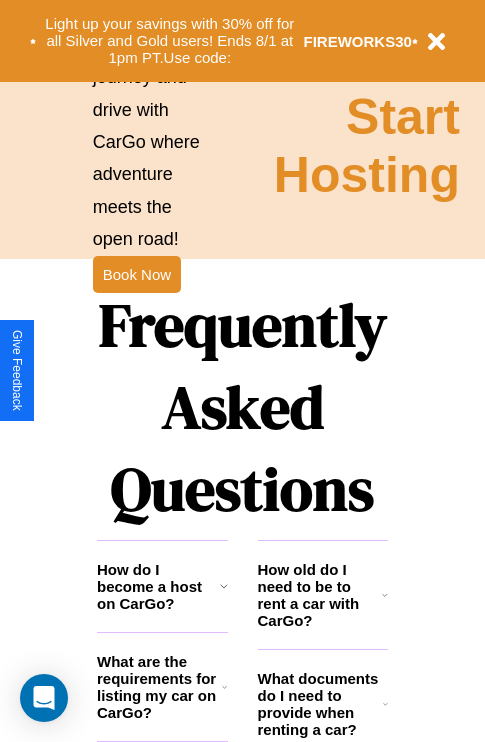 scroll, scrollTop: 2423, scrollLeft: 0, axis: vertical 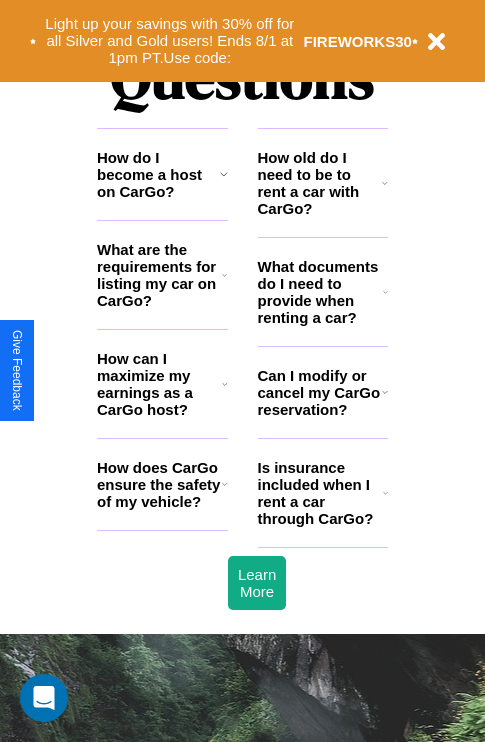click 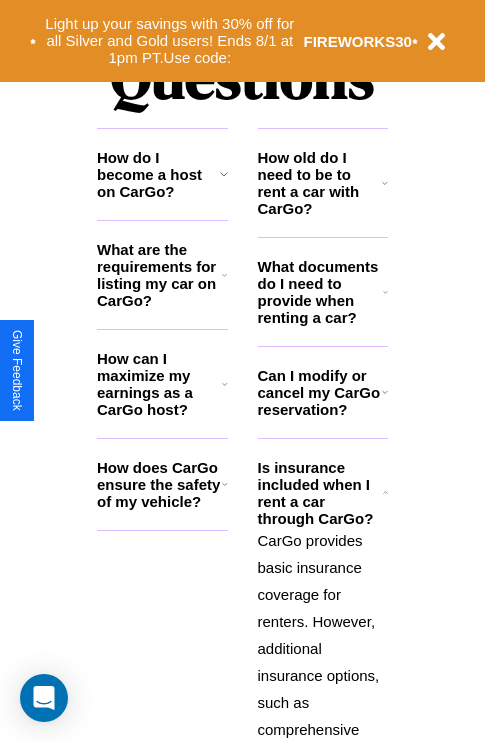 click 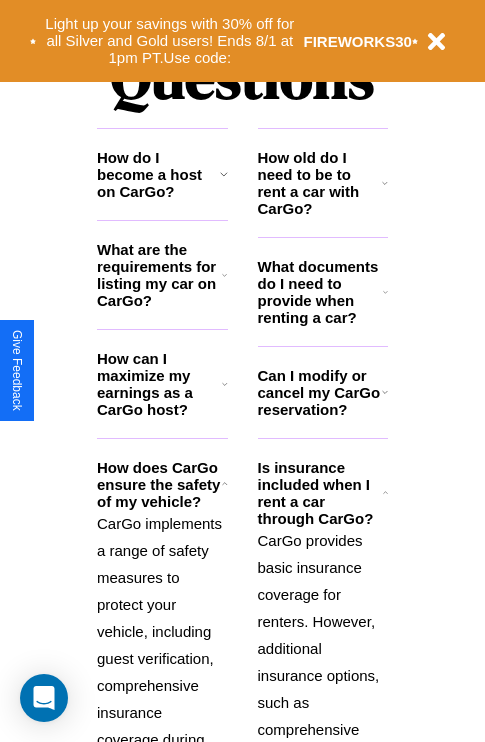 click on "CarGo provides basic insurance coverage for renters. However, additional insurance options, such as comprehensive coverage or supplemental liability, may be available during the booking process for an extra fee. Review the insurance details for each car listing and consider your coverage needs." at bounding box center [323, 783] 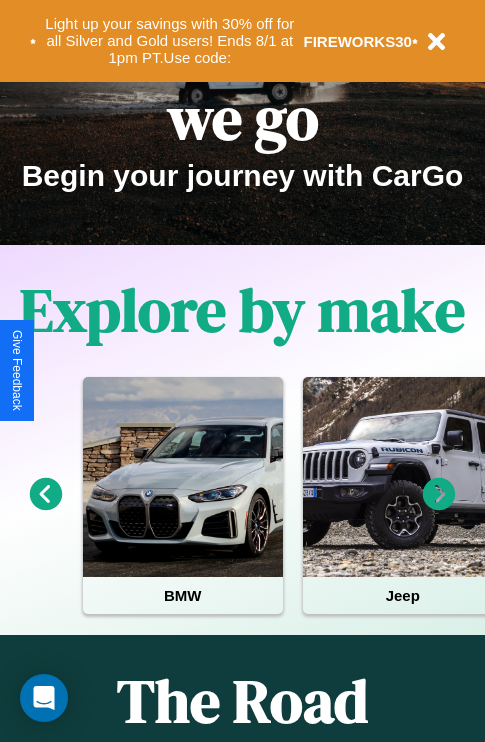 scroll, scrollTop: 0, scrollLeft: 0, axis: both 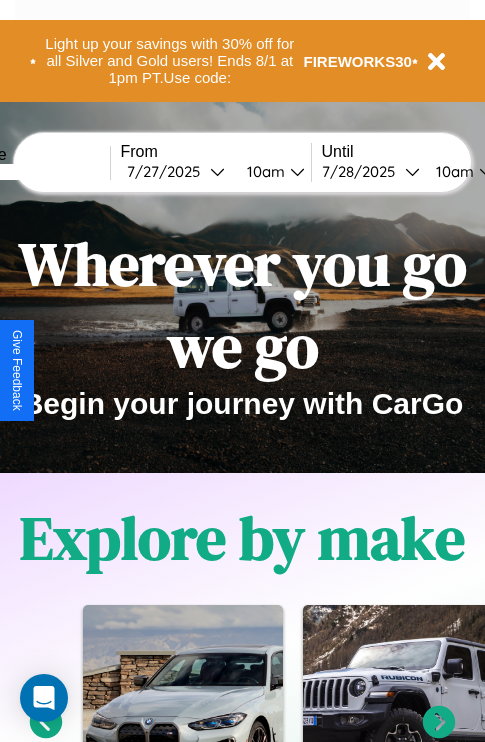 click at bounding box center [35, 172] 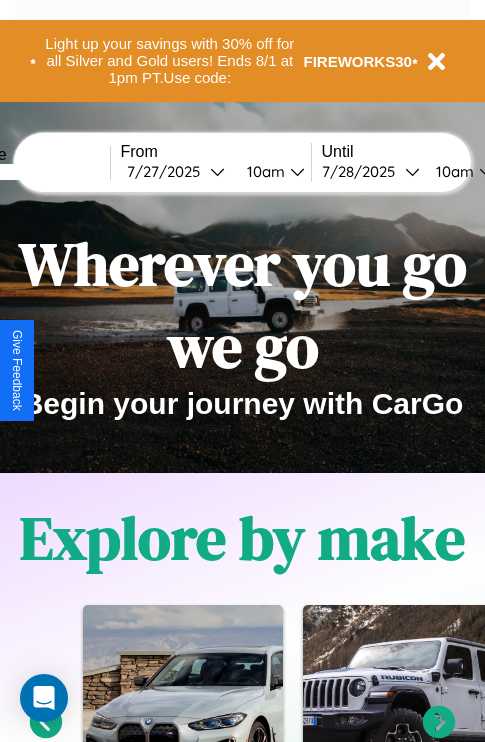type on "****" 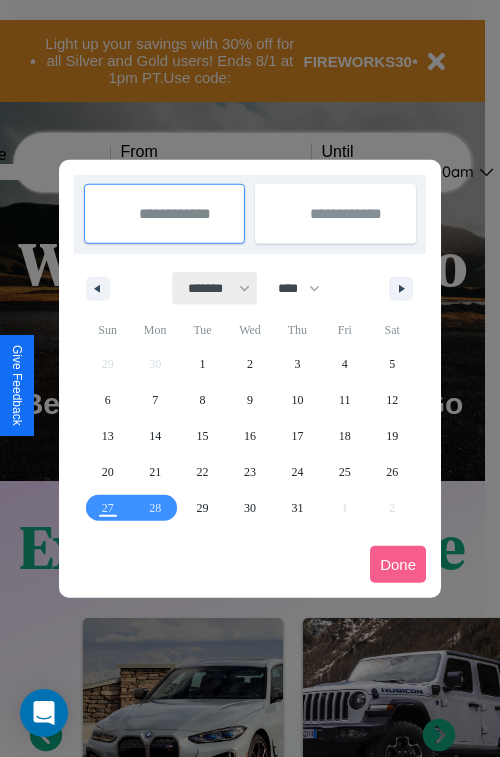 click on "******* ******** ***** ***** *** **** **** ****** ********* ******* ******** ********" at bounding box center [215, 288] 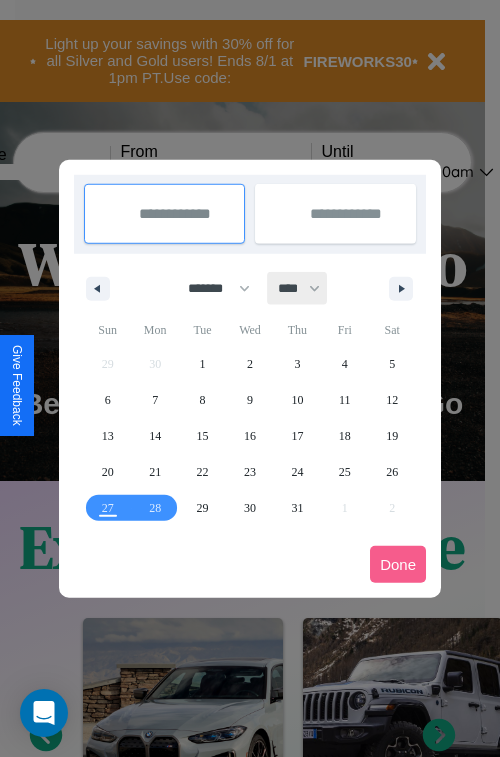 click on "**** **** **** **** **** **** **** **** **** **** **** **** **** **** **** **** **** **** **** **** **** **** **** **** **** **** **** **** **** **** **** **** **** **** **** **** **** **** **** **** **** **** **** **** **** **** **** **** **** **** **** **** **** **** **** **** **** **** **** **** **** **** **** **** **** **** **** **** **** **** **** **** **** **** **** **** **** **** **** **** **** **** **** **** **** **** **** **** **** **** **** **** **** **** **** **** **** **** **** **** **** **** **** **** **** **** **** **** **** **** **** **** **** **** **** **** **** **** **** **** ****" at bounding box center [298, 288] 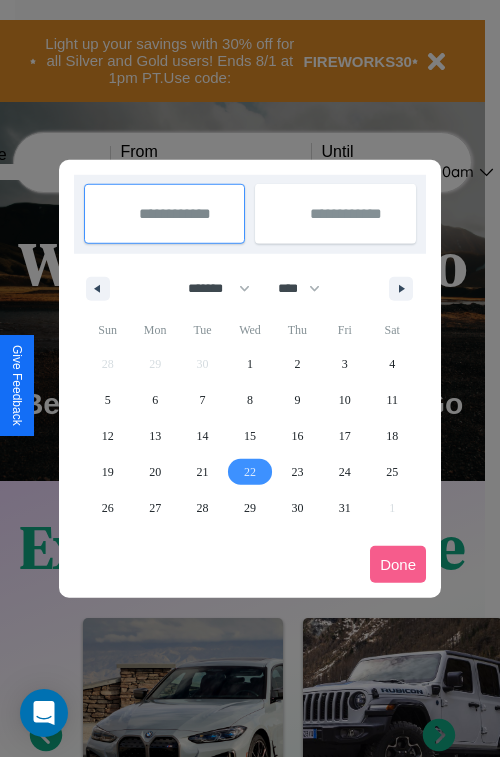 click on "22" at bounding box center (250, 472) 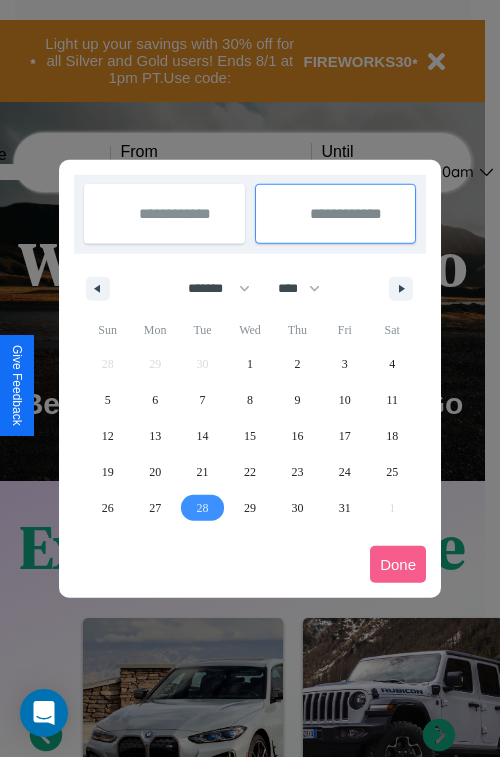 click on "28" at bounding box center [203, 508] 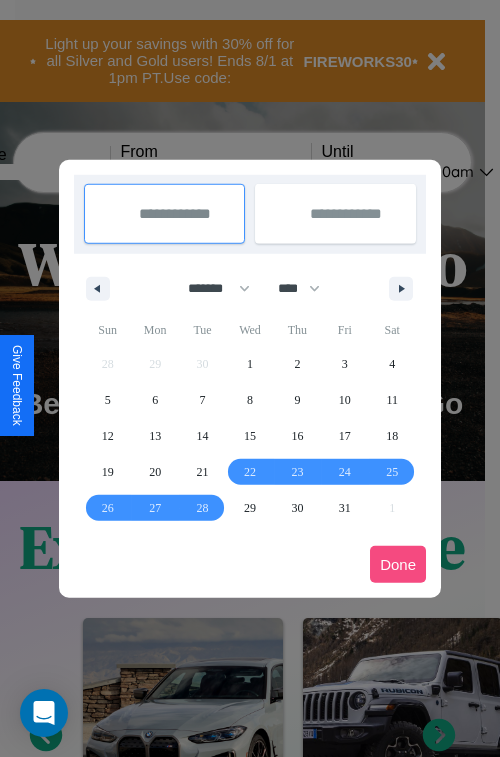 click on "Done" at bounding box center (398, 564) 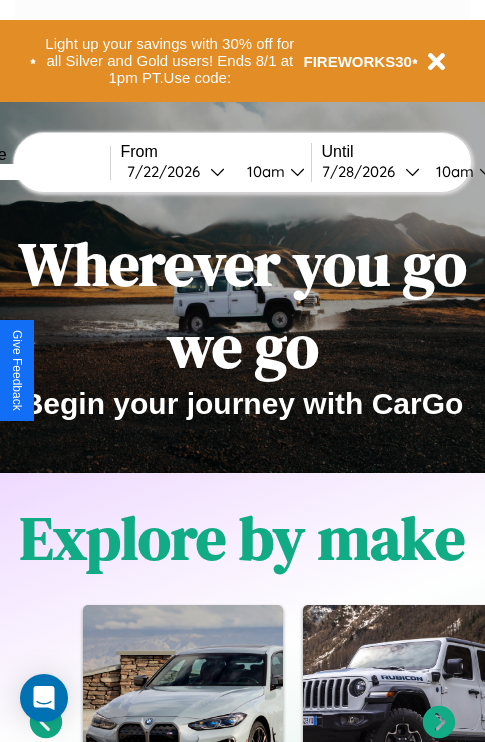 scroll, scrollTop: 0, scrollLeft: 76, axis: horizontal 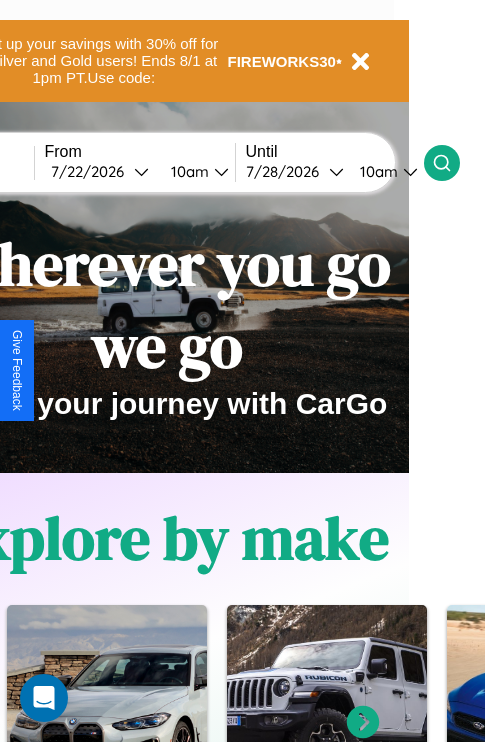 click 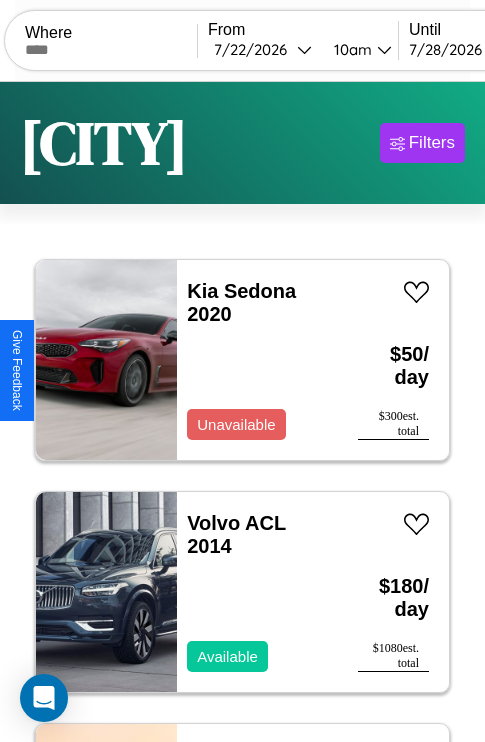 scroll, scrollTop: 66, scrollLeft: 0, axis: vertical 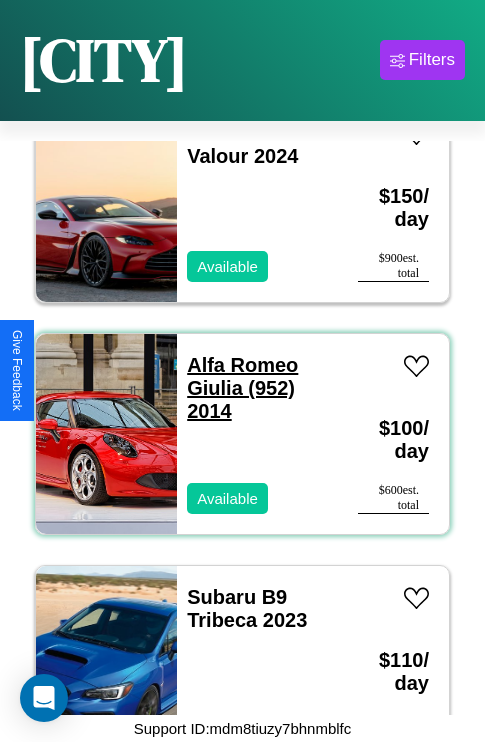 click on "Alfa Romeo   Giulia (952)   2014" at bounding box center (242, 388) 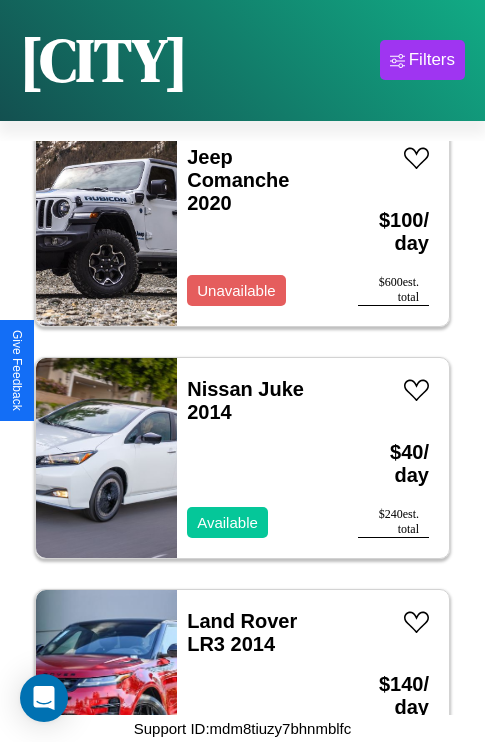scroll, scrollTop: 1467, scrollLeft: 0, axis: vertical 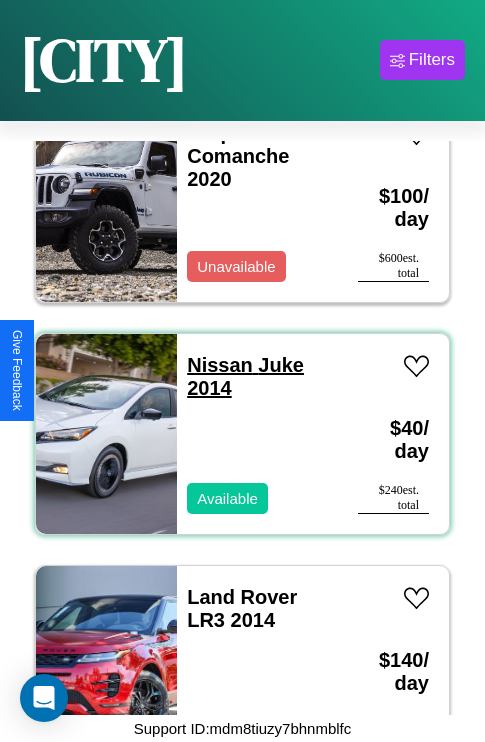 click on "Nissan   Juke   2014" at bounding box center [245, 376] 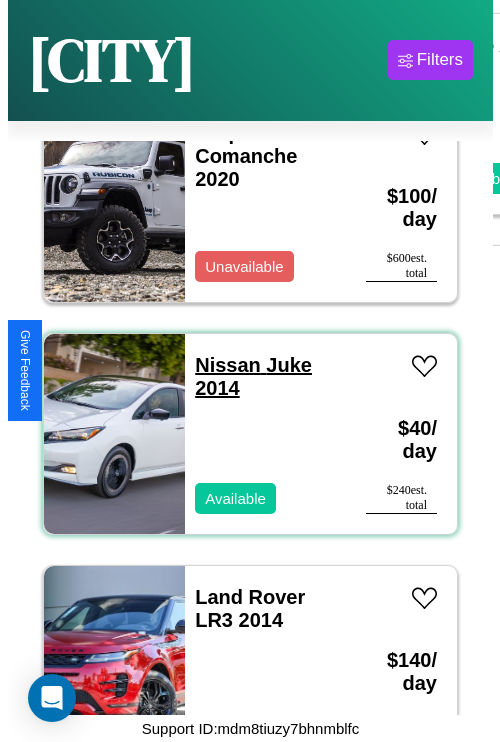 scroll, scrollTop: 0, scrollLeft: 0, axis: both 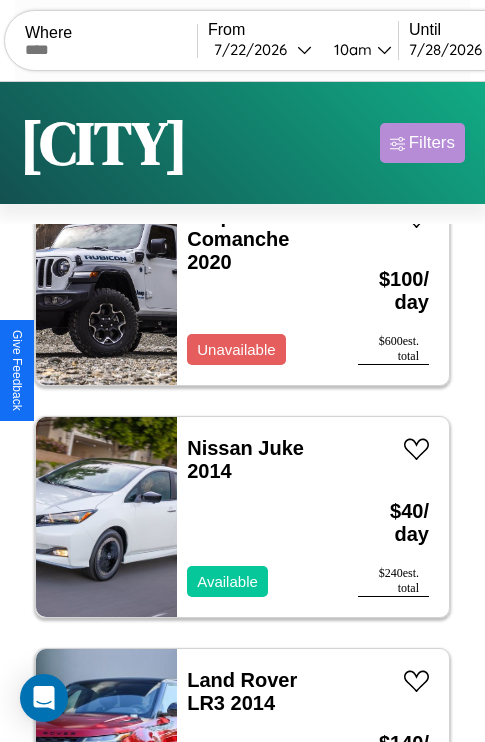 click on "Filters" at bounding box center [432, 143] 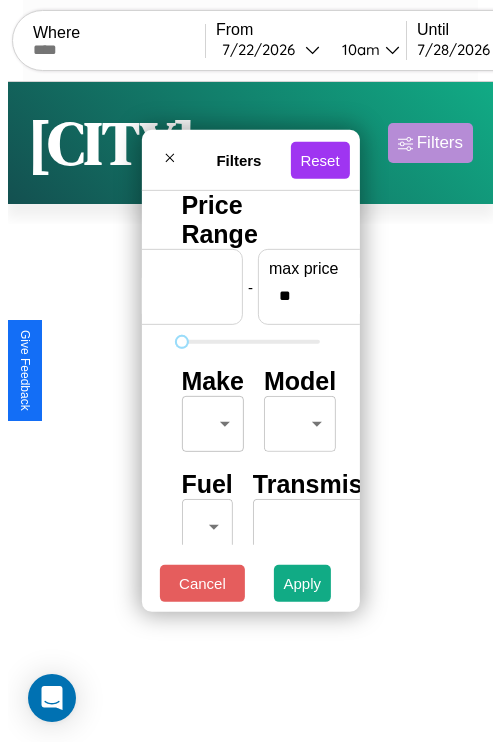 scroll, scrollTop: 0, scrollLeft: 124, axis: horizontal 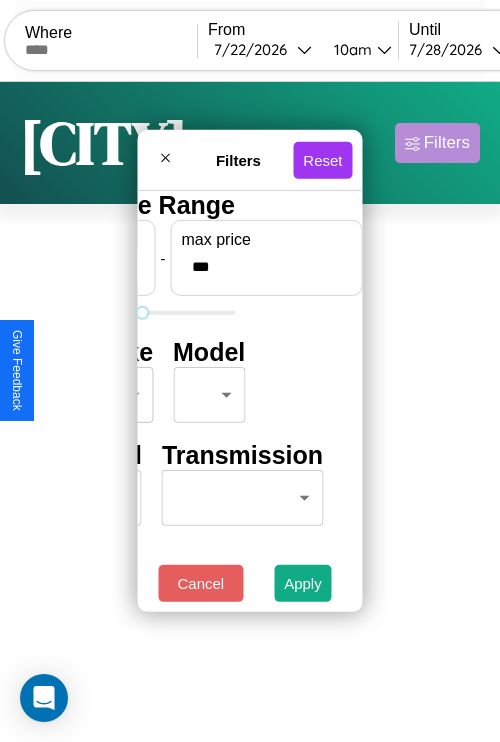 type on "***" 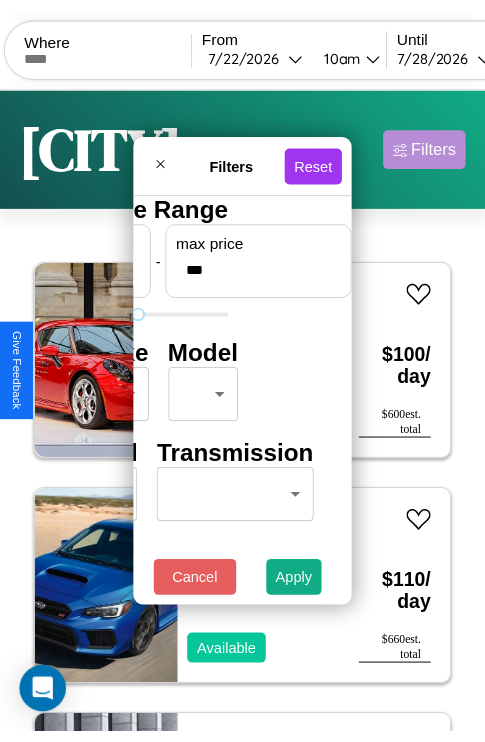 scroll, scrollTop: 0, scrollLeft: 0, axis: both 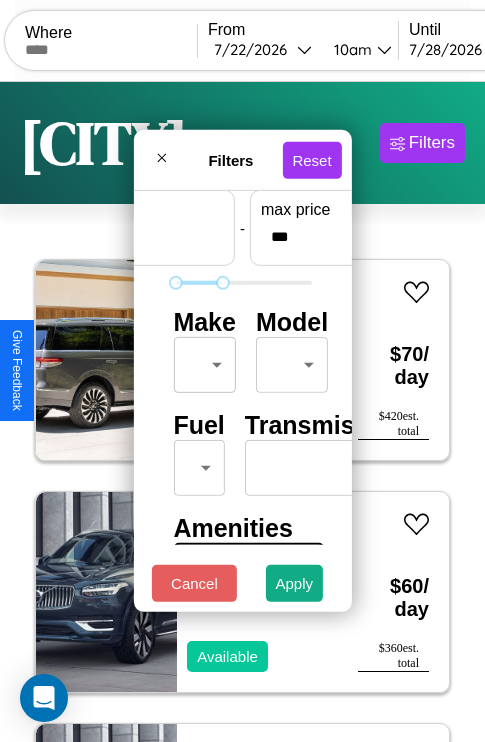 type on "**" 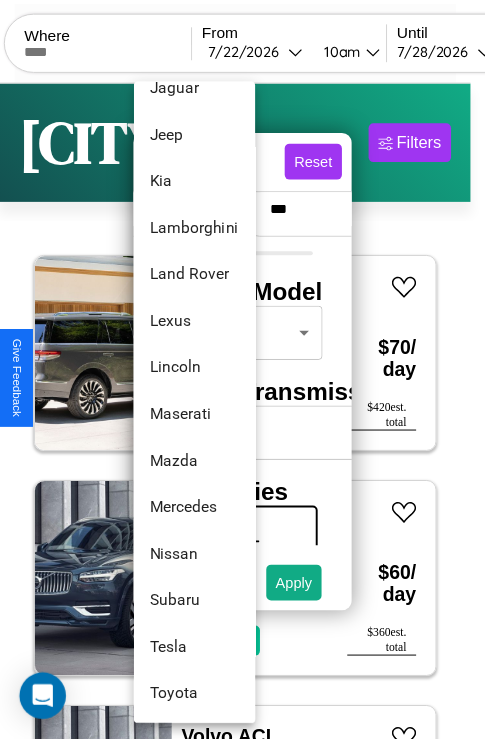 scroll, scrollTop: 1083, scrollLeft: 0, axis: vertical 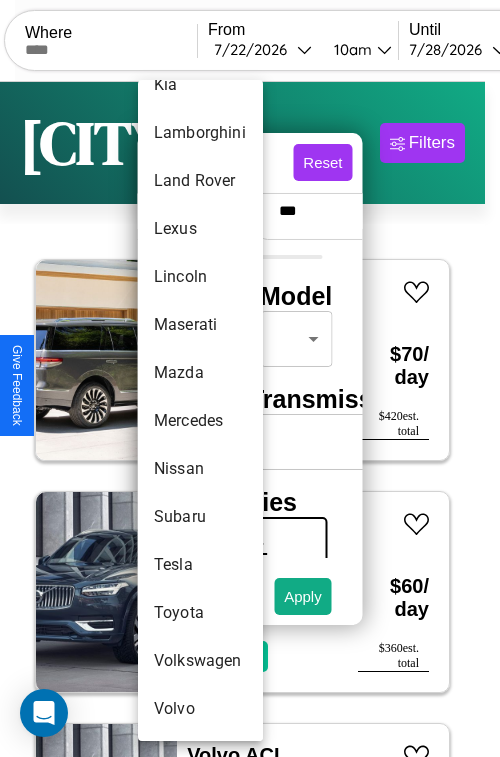 click on "Volkswagen" at bounding box center (200, 661) 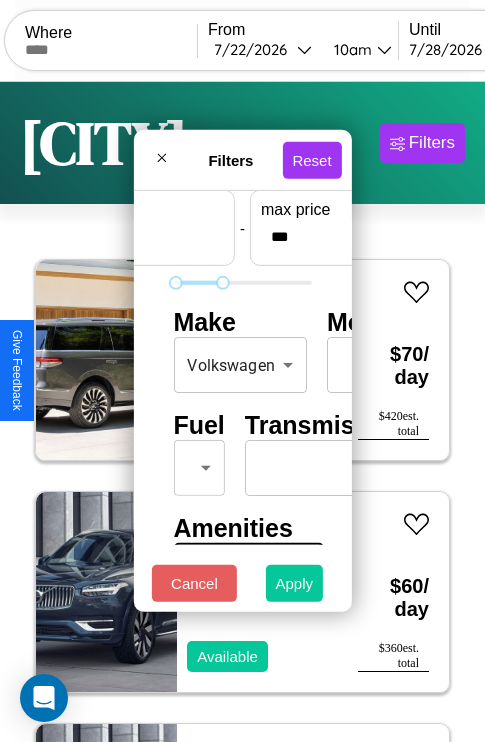 click on "Apply" at bounding box center (295, 583) 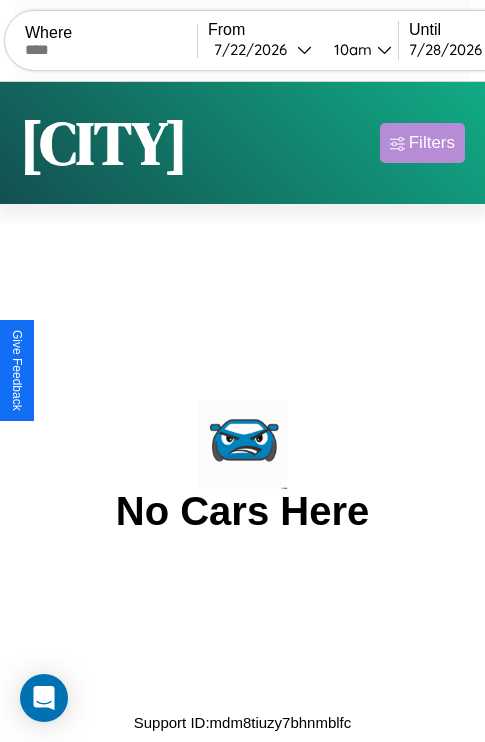 click on "Filters" at bounding box center (432, 143) 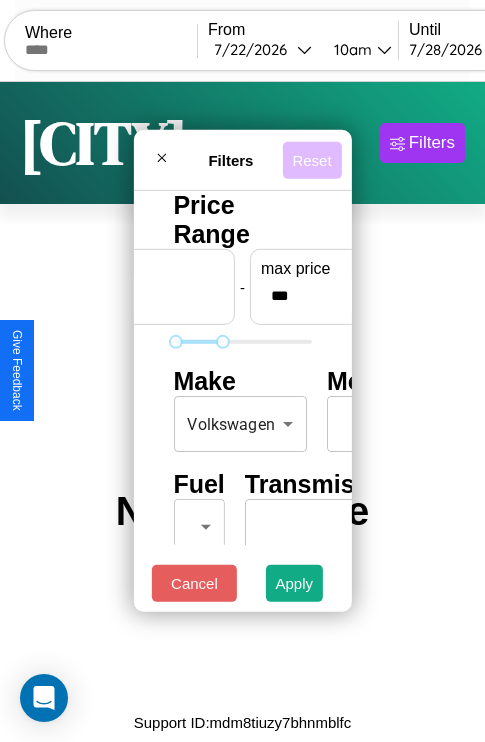 click on "Reset" at bounding box center (311, 159) 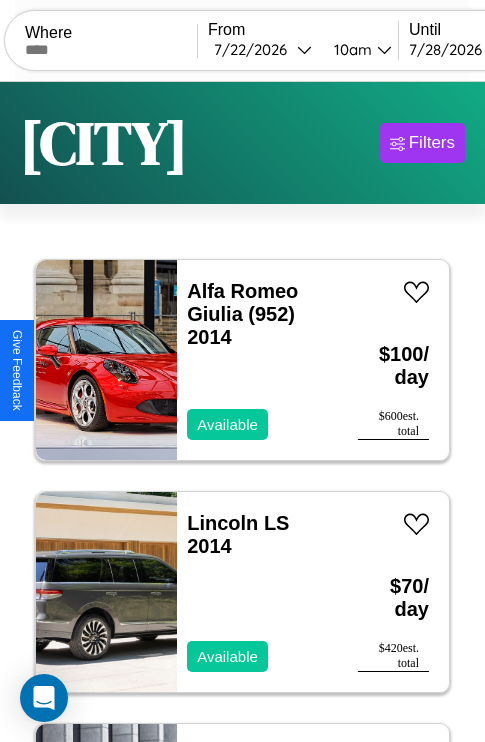 scroll, scrollTop: 79, scrollLeft: 0, axis: vertical 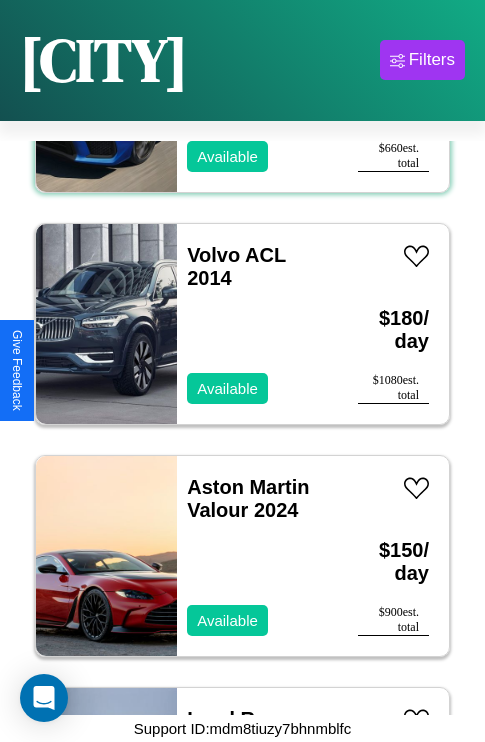 click on "Subaru   B9 Tribeca   2023" at bounding box center [247, 34] 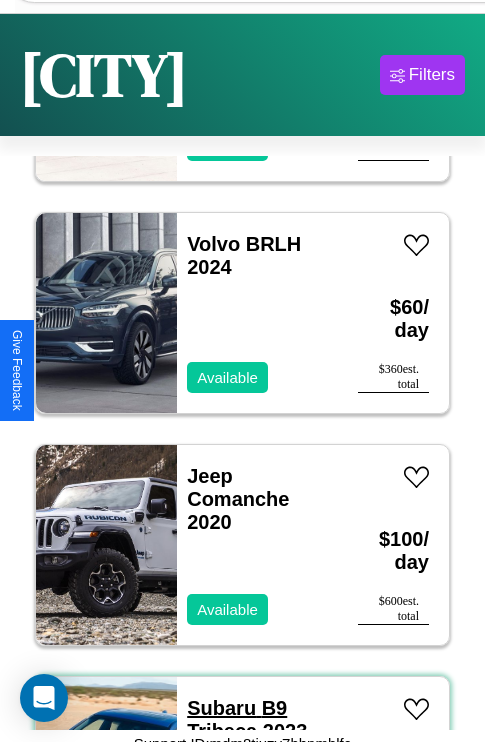 scroll, scrollTop: 95, scrollLeft: 0, axis: vertical 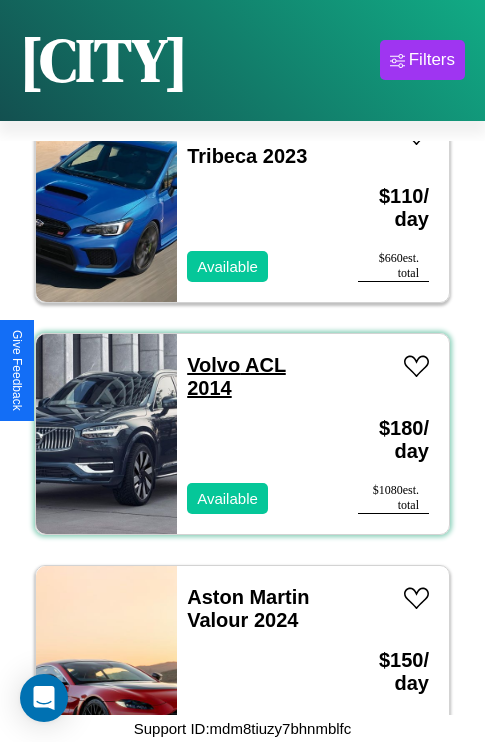 click on "Volvo   ACL   2014" at bounding box center (236, 376) 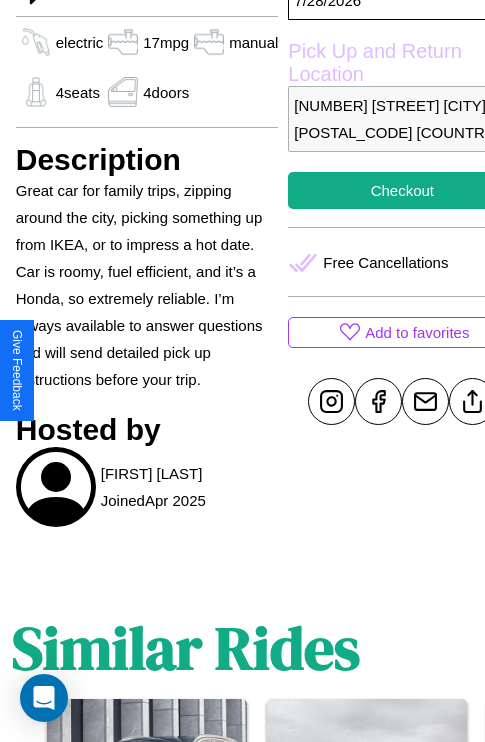 scroll, scrollTop: 669, scrollLeft: 60, axis: both 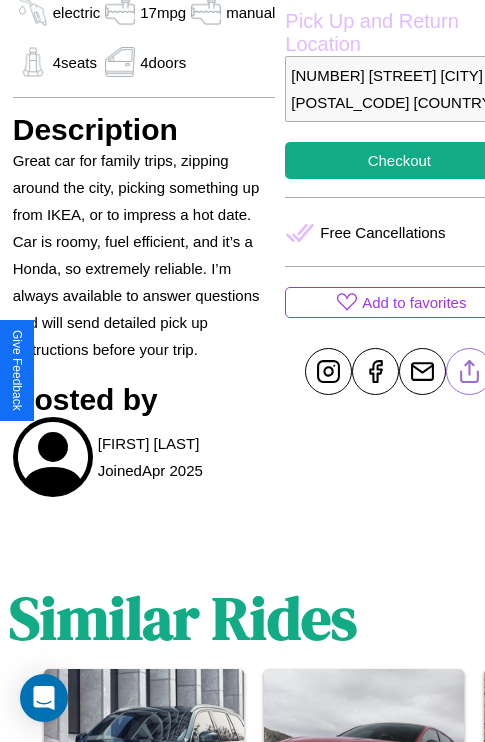 click 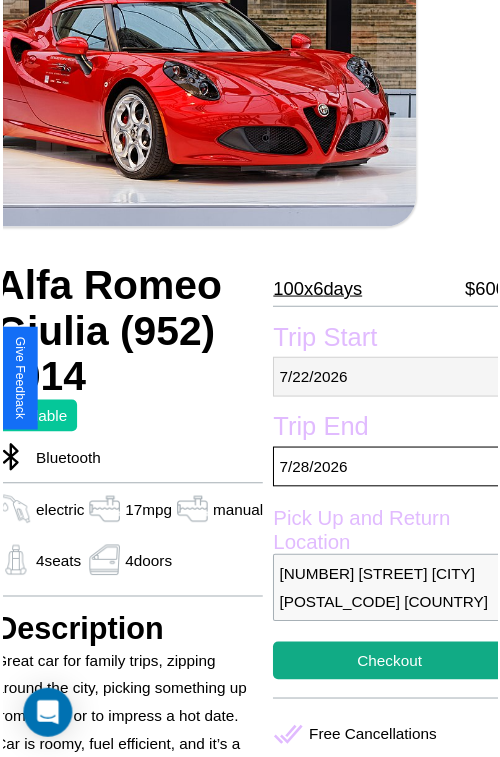scroll, scrollTop: 180, scrollLeft: 80, axis: both 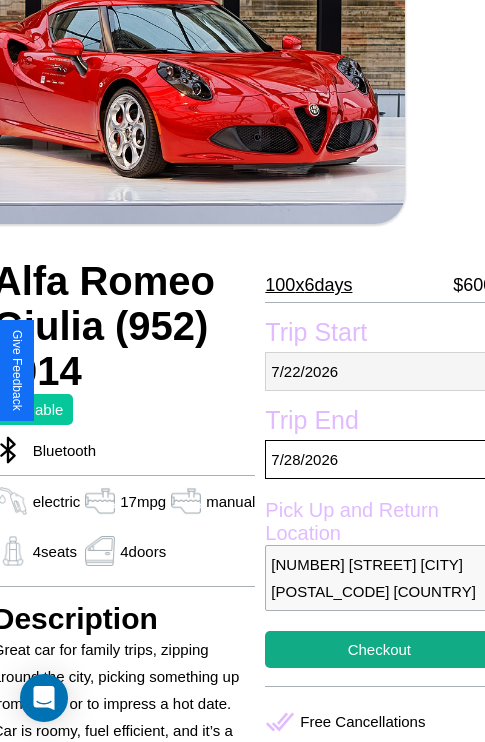 click on "7 / 22 / 2026" at bounding box center [379, 371] 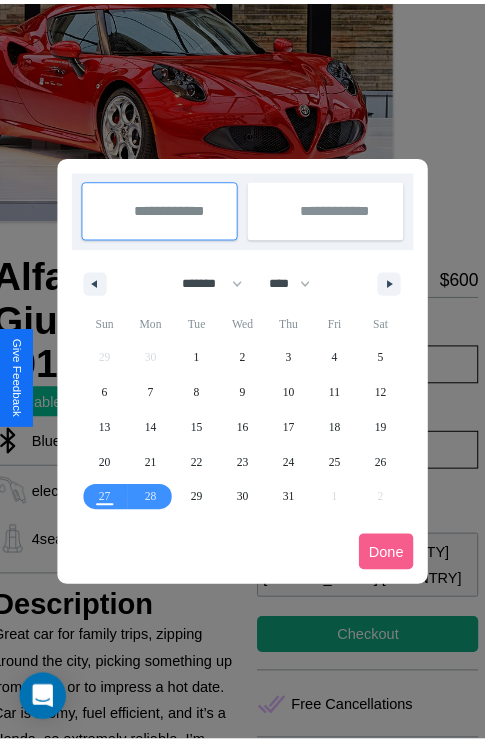 scroll, scrollTop: 0, scrollLeft: 80, axis: horizontal 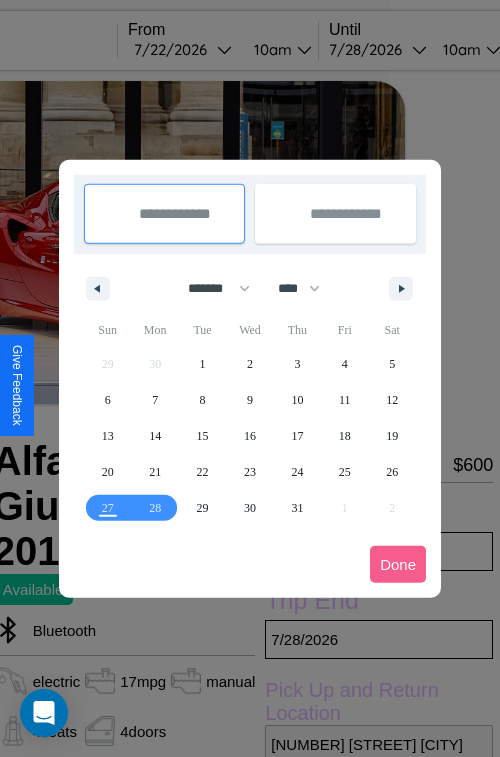 click at bounding box center (250, 378) 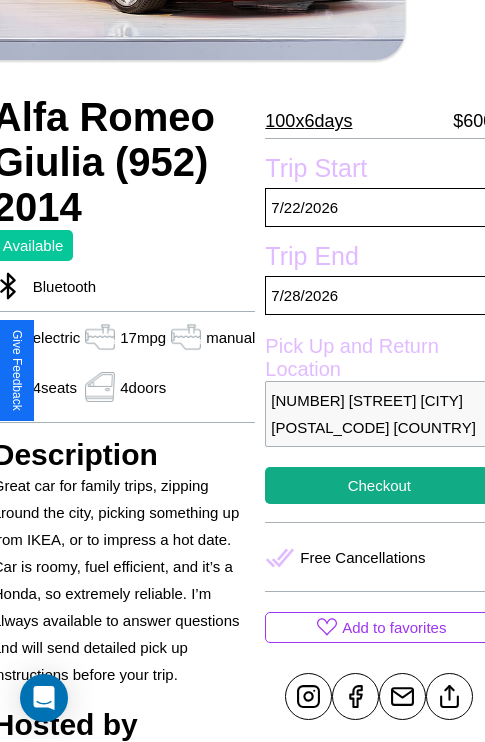 scroll, scrollTop: 458, scrollLeft: 80, axis: both 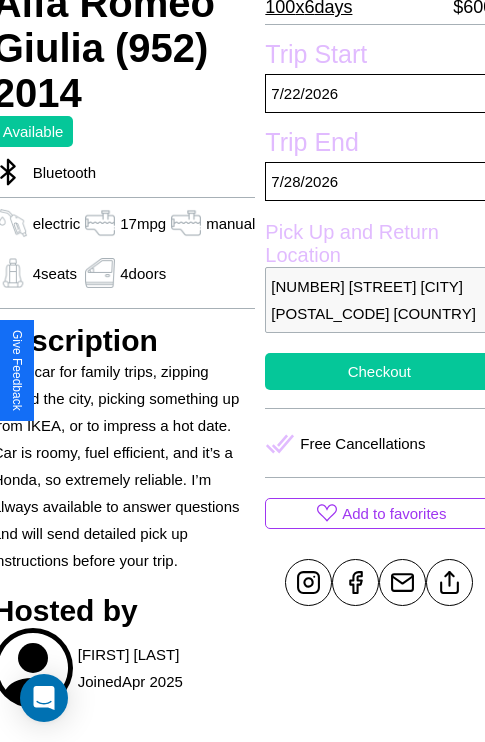 click on "Checkout" at bounding box center (379, 371) 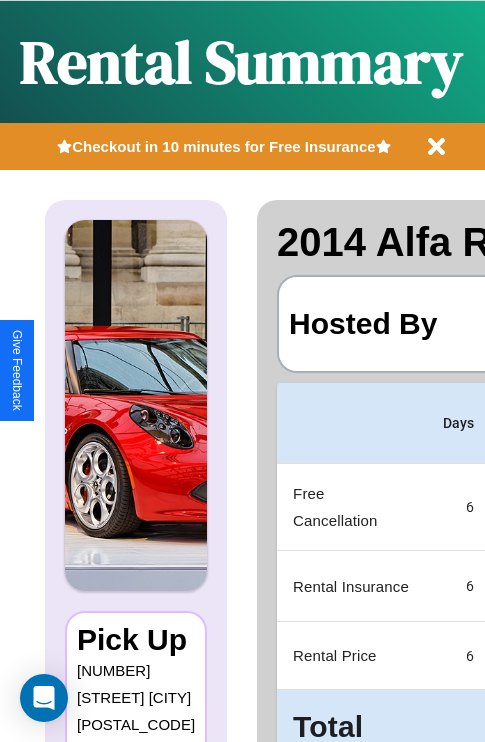 scroll, scrollTop: 0, scrollLeft: 378, axis: horizontal 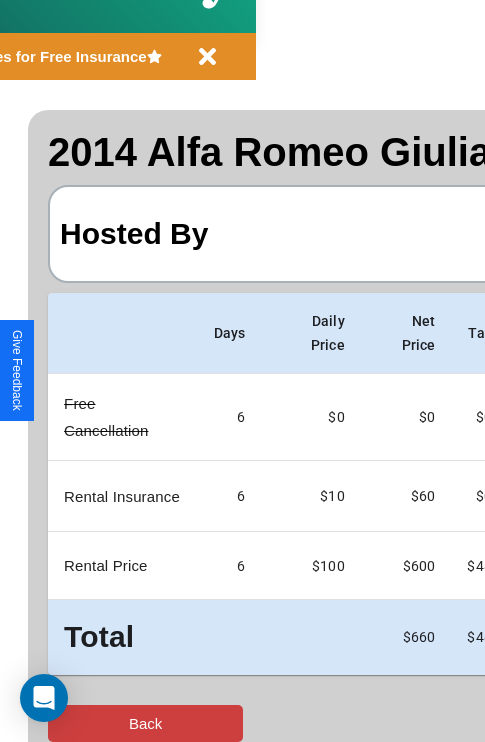 click on "Back" at bounding box center (145, 723) 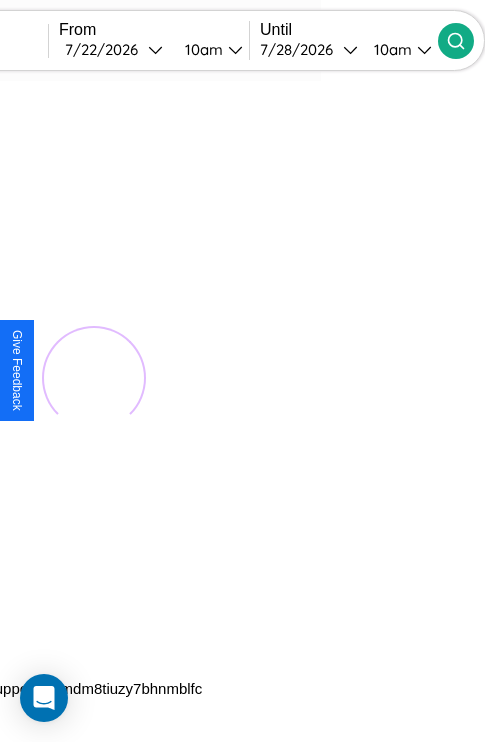 scroll, scrollTop: 0, scrollLeft: 0, axis: both 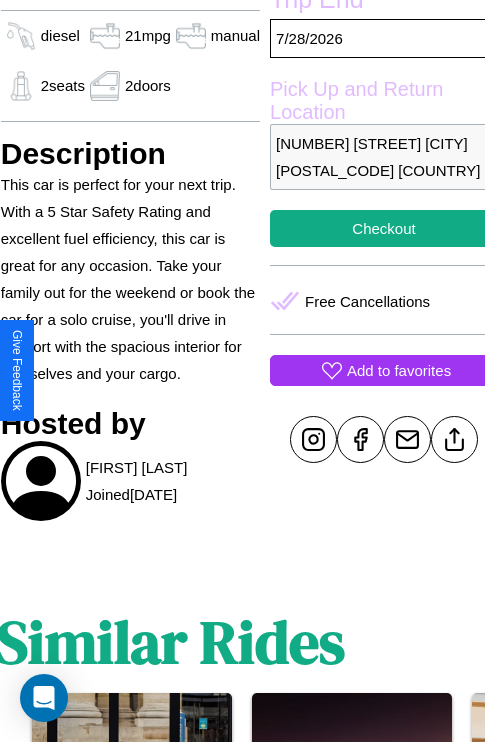 click on "Add to favorites" at bounding box center [399, 370] 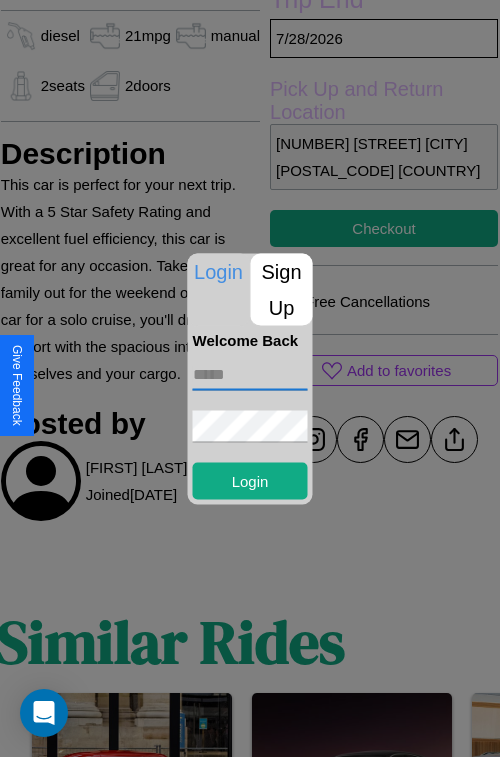 click at bounding box center (250, 374) 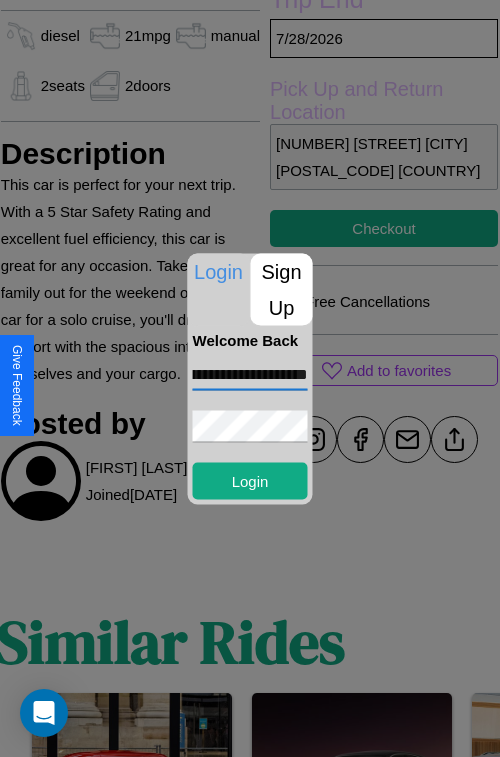 scroll, scrollTop: 0, scrollLeft: 83, axis: horizontal 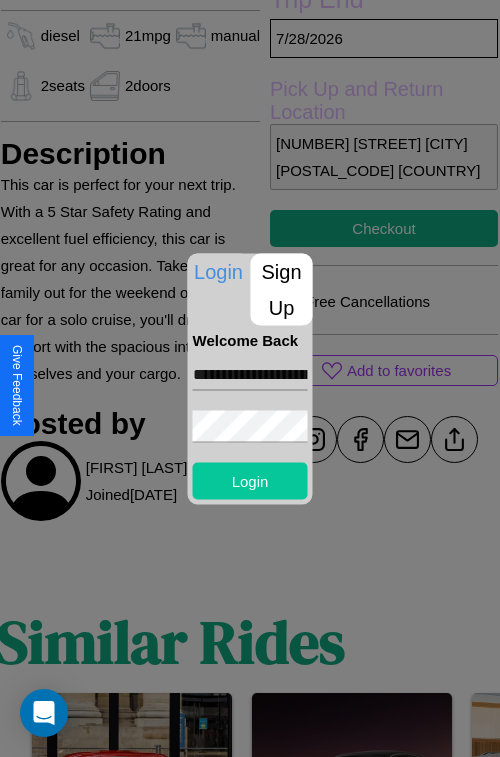 click on "Login" at bounding box center (250, 480) 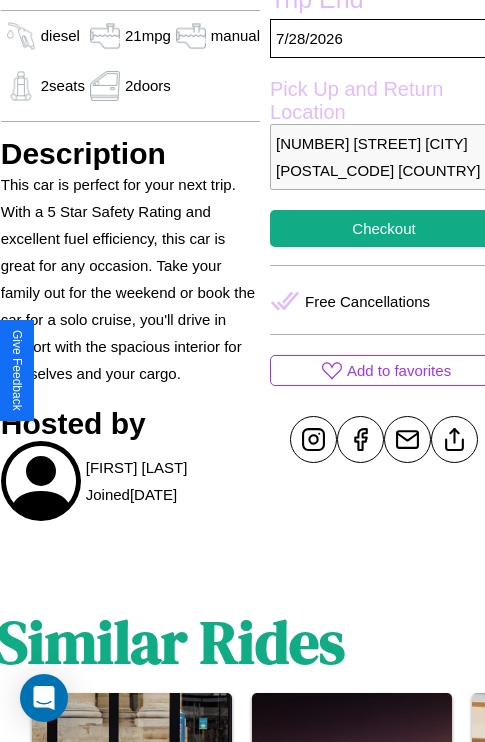 scroll, scrollTop: 640, scrollLeft: 72, axis: both 